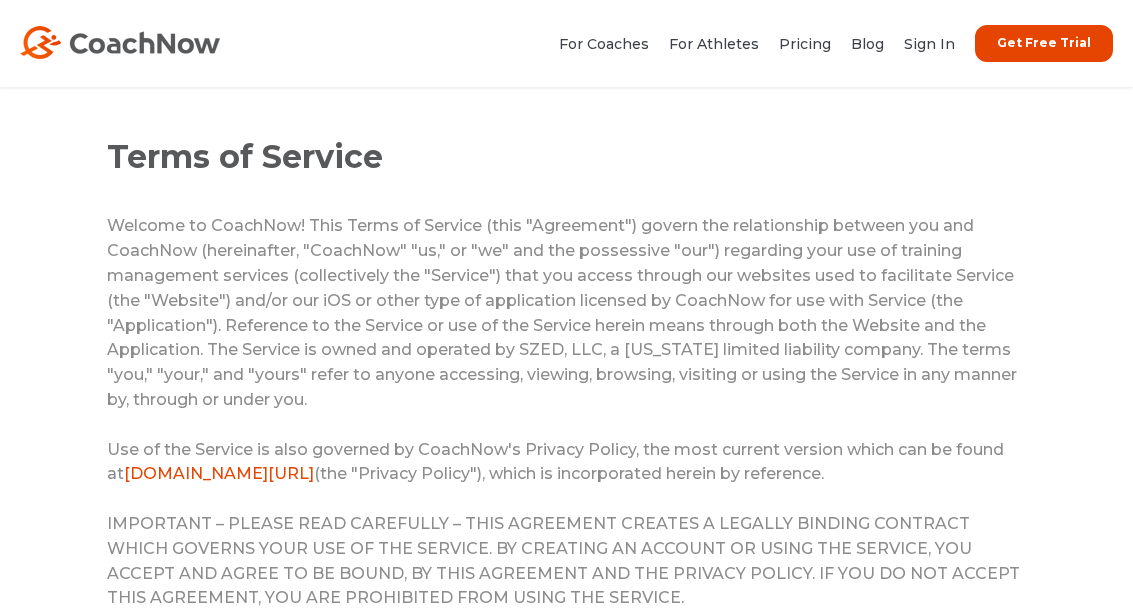 scroll, scrollTop: 0, scrollLeft: 0, axis: both 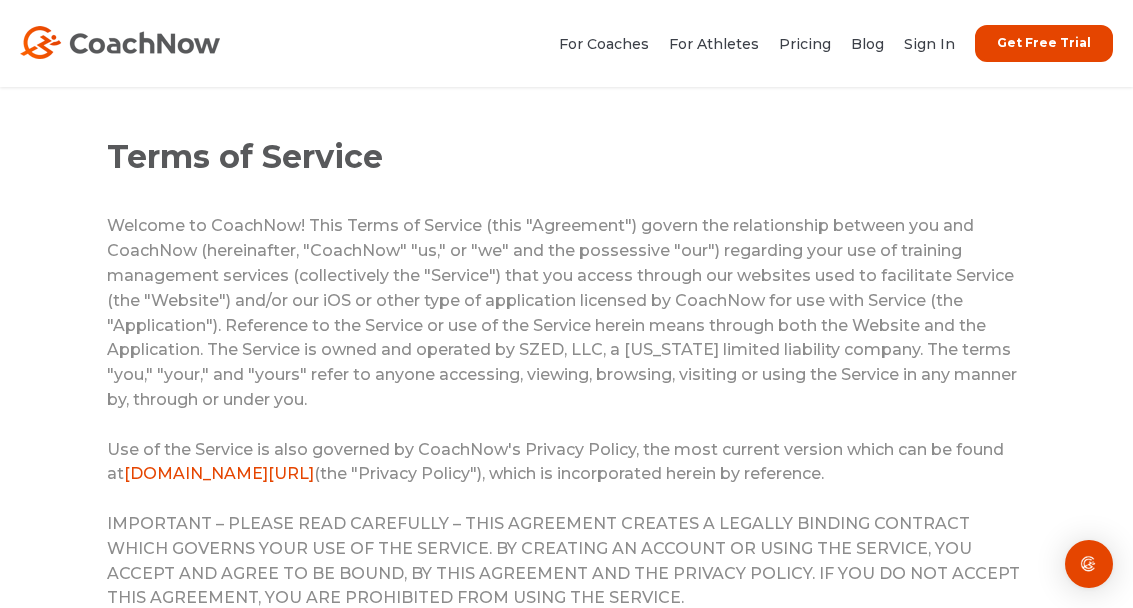 click at bounding box center [1089, 564] 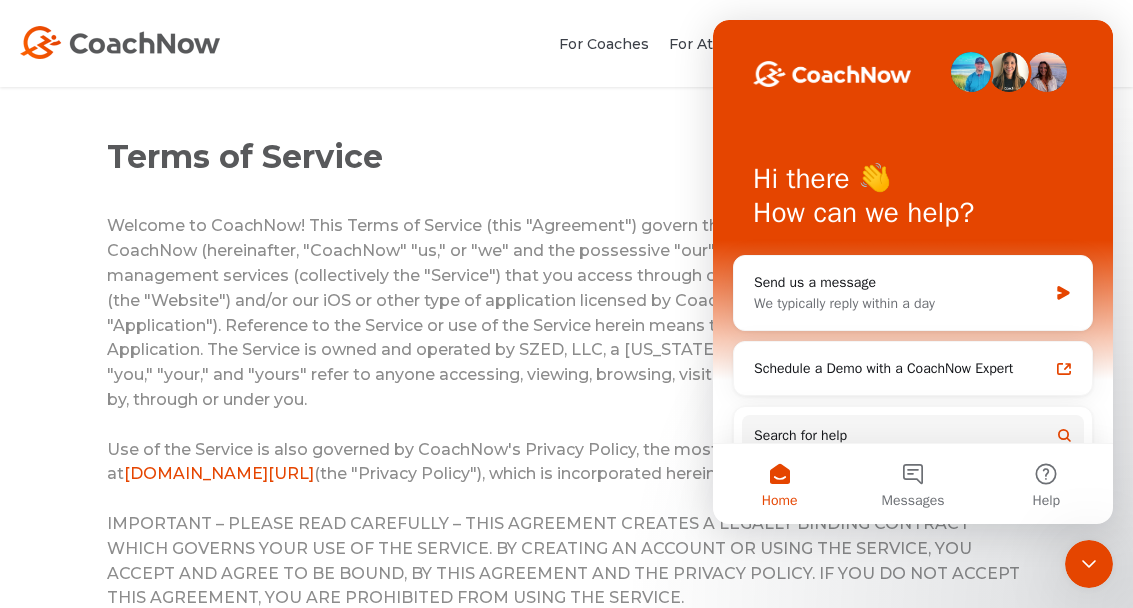 scroll, scrollTop: 0, scrollLeft: 0, axis: both 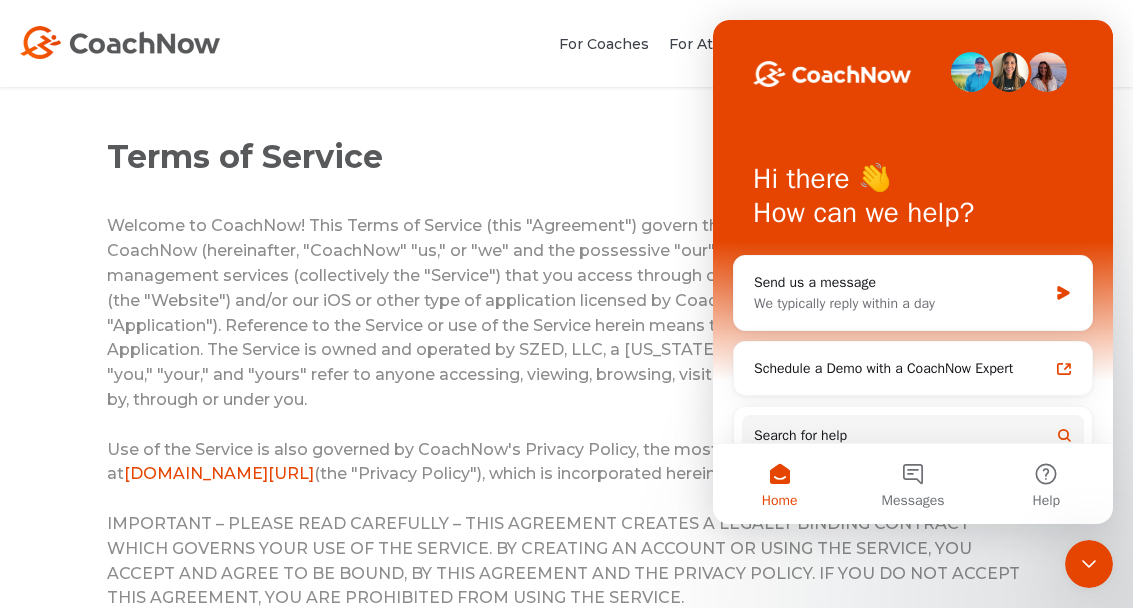 click on "Messages" at bounding box center [912, 484] 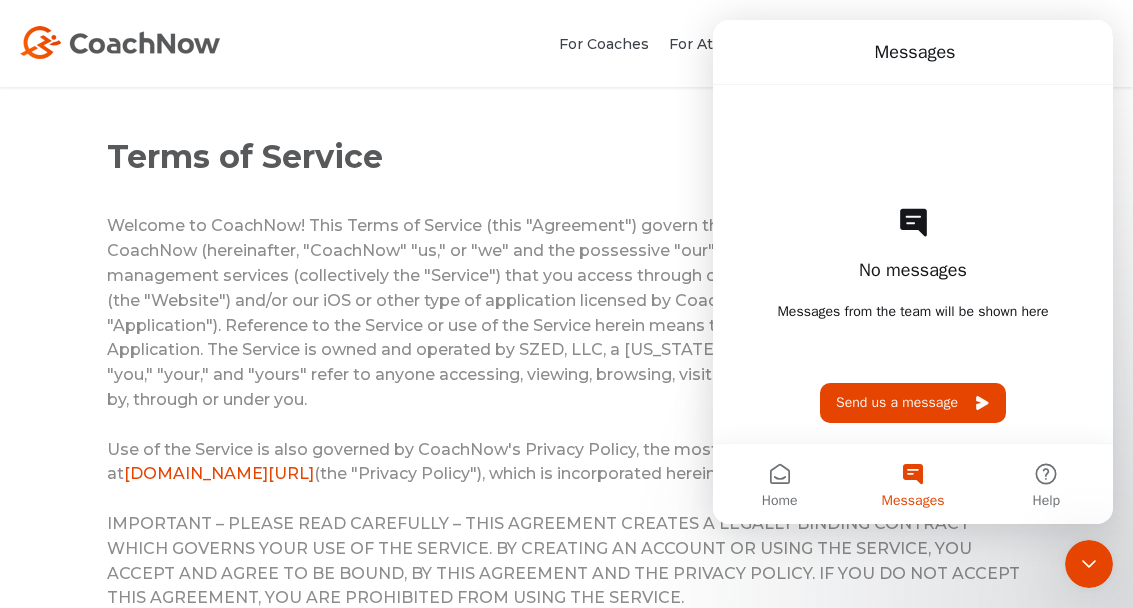 click on "Home" at bounding box center (779, 484) 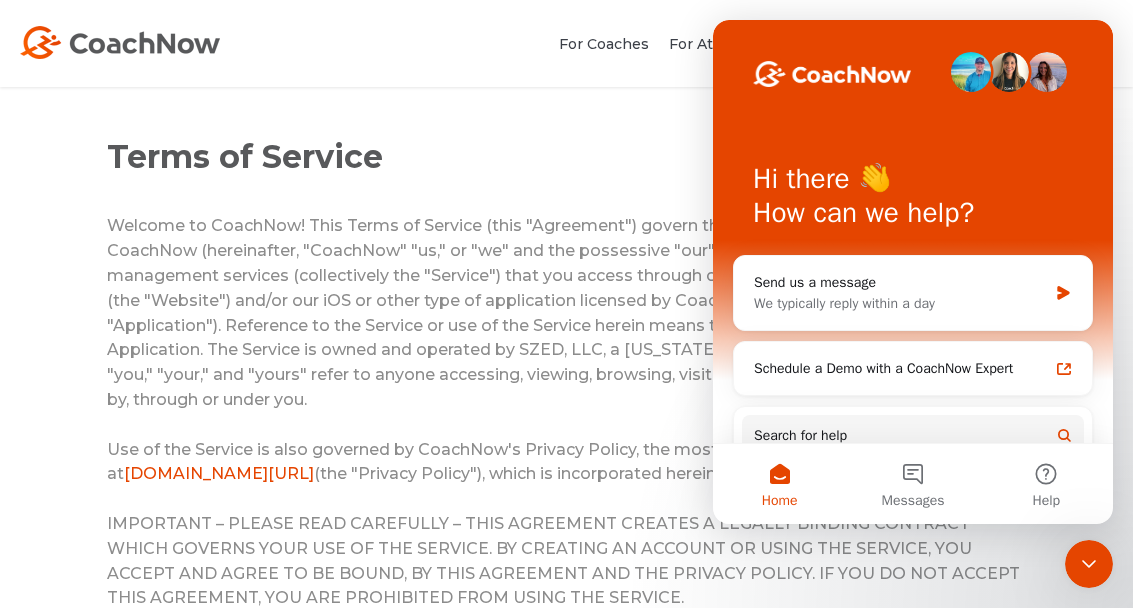 click on "Terms of Service" at bounding box center [567, 156] 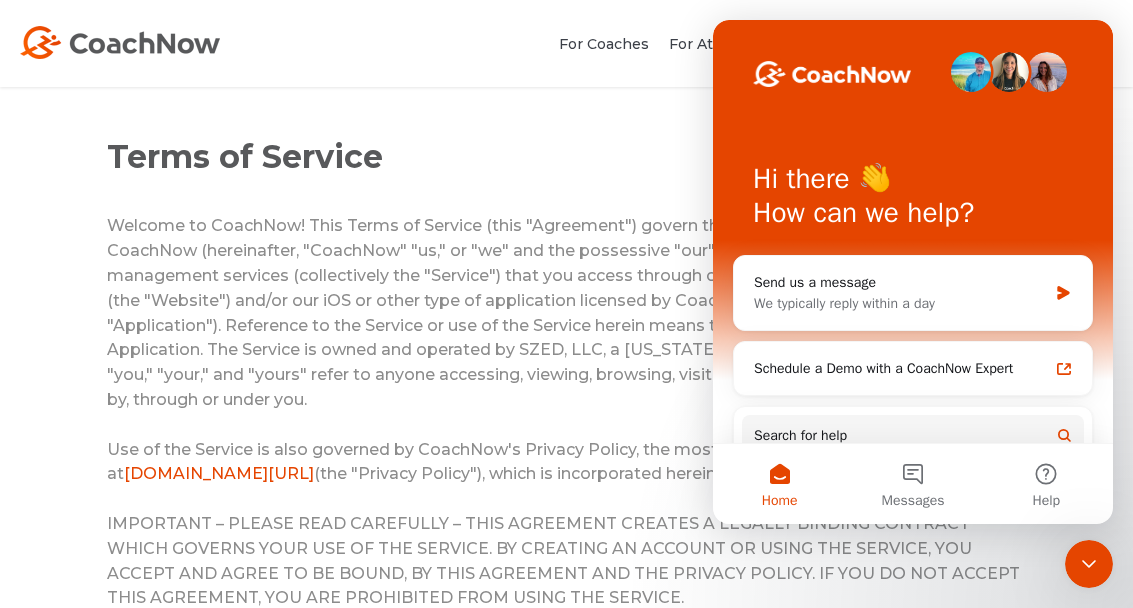 scroll, scrollTop: 0, scrollLeft: 0, axis: both 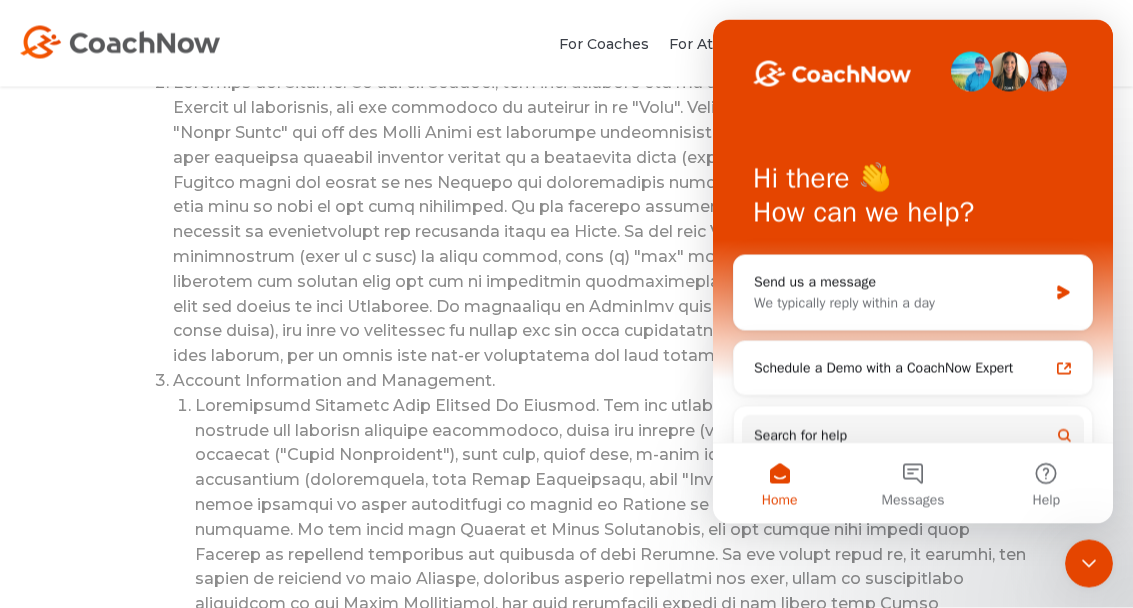click on "Home" at bounding box center [779, 483] 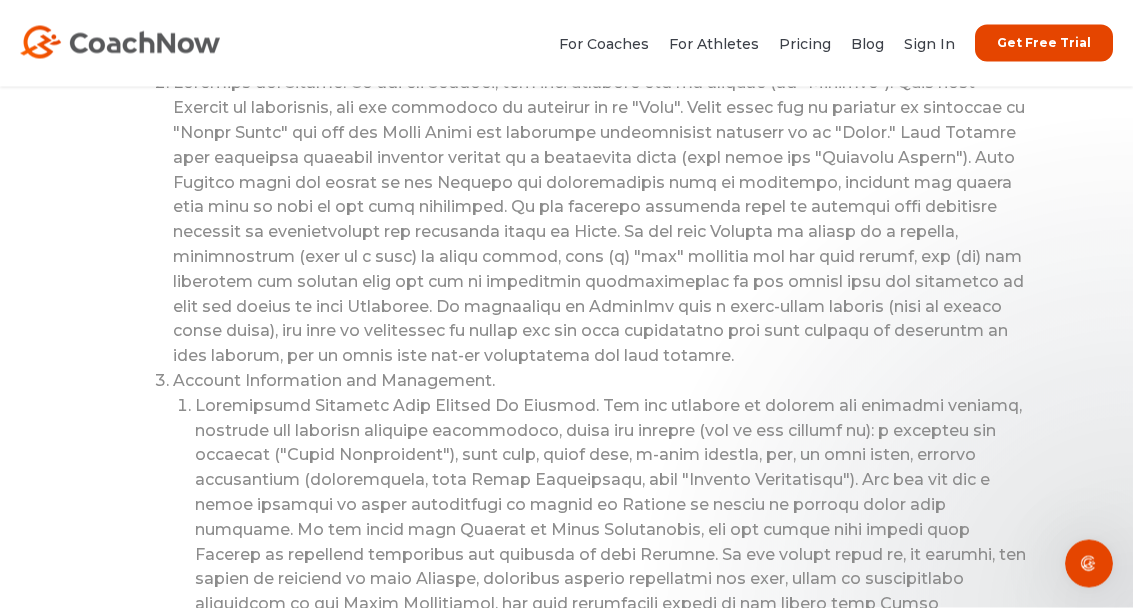 scroll, scrollTop: 738, scrollLeft: 0, axis: vertical 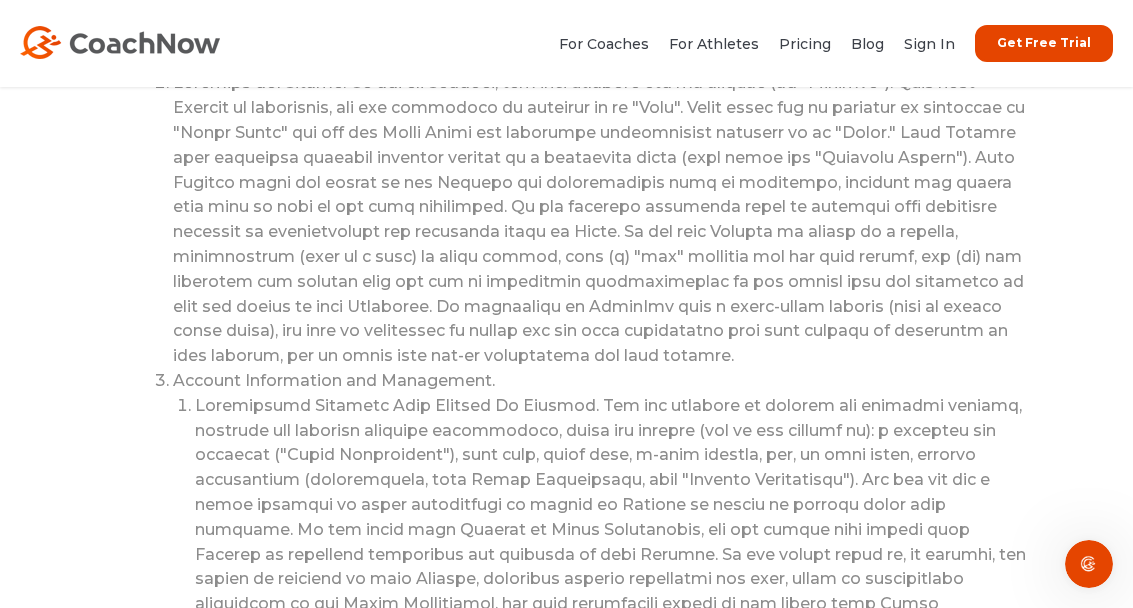 click on "Get Free Trial" at bounding box center [1044, 43] 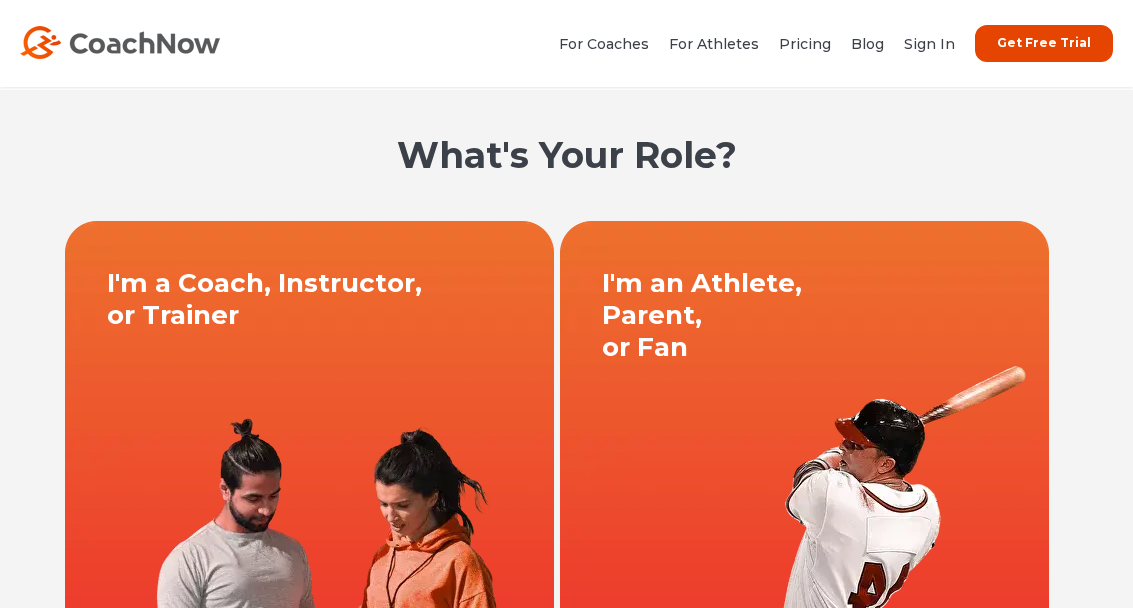 scroll, scrollTop: 0, scrollLeft: 0, axis: both 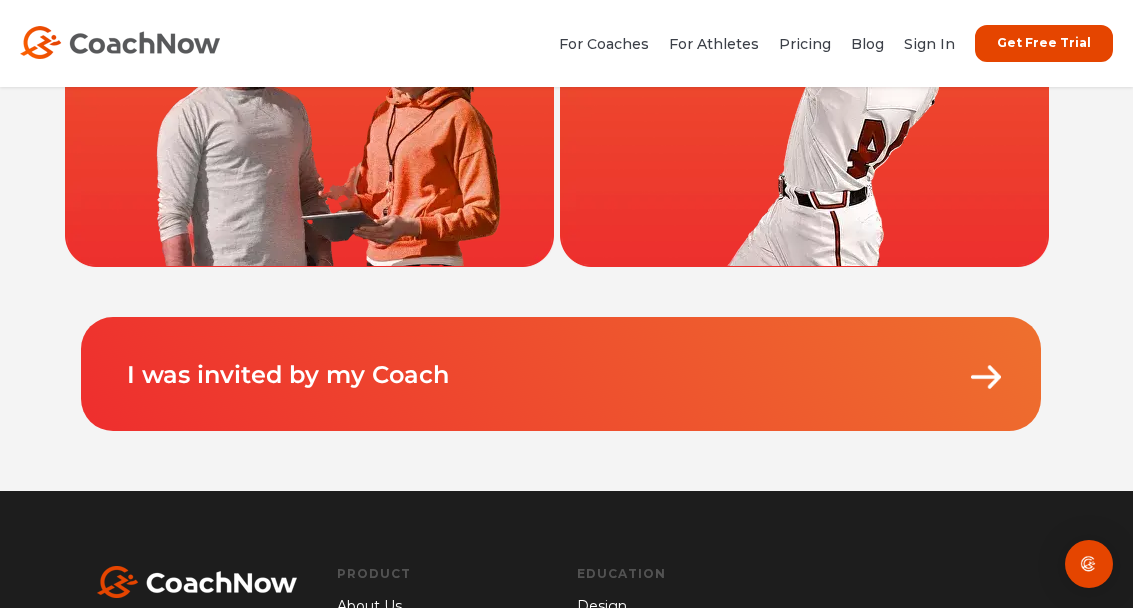 click at bounding box center (986, 377) 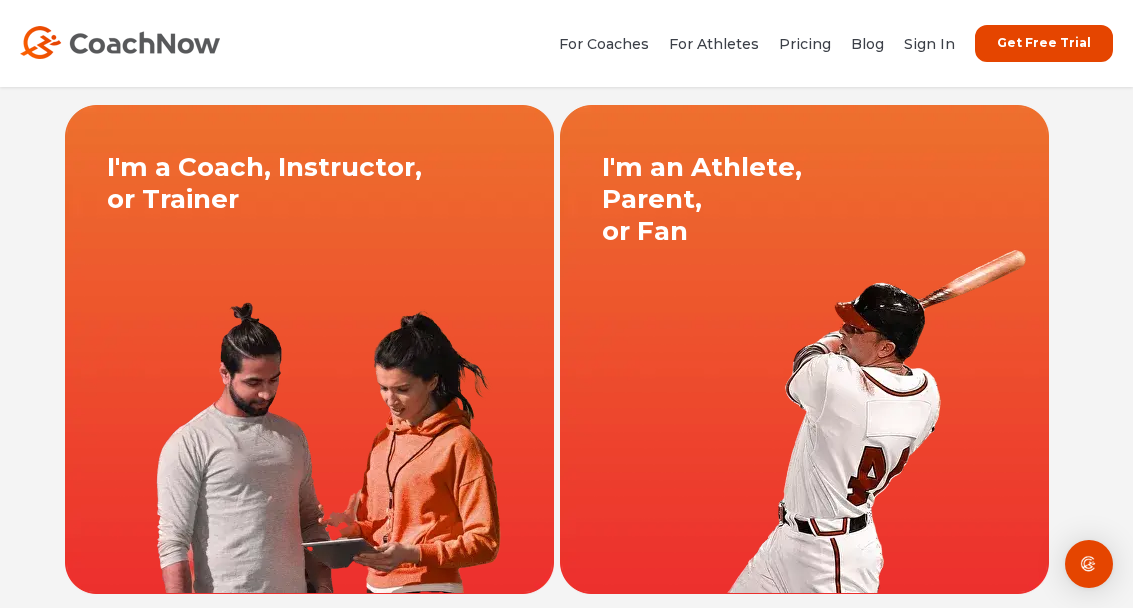 scroll, scrollTop: 0, scrollLeft: 0, axis: both 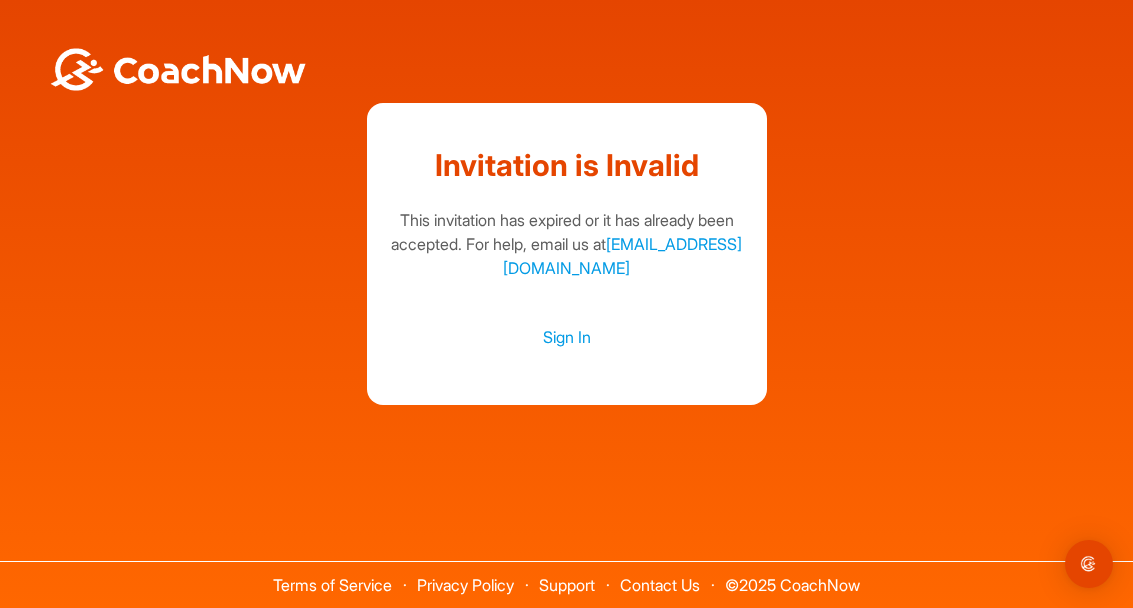 click on "Sign In" at bounding box center (567, 337) 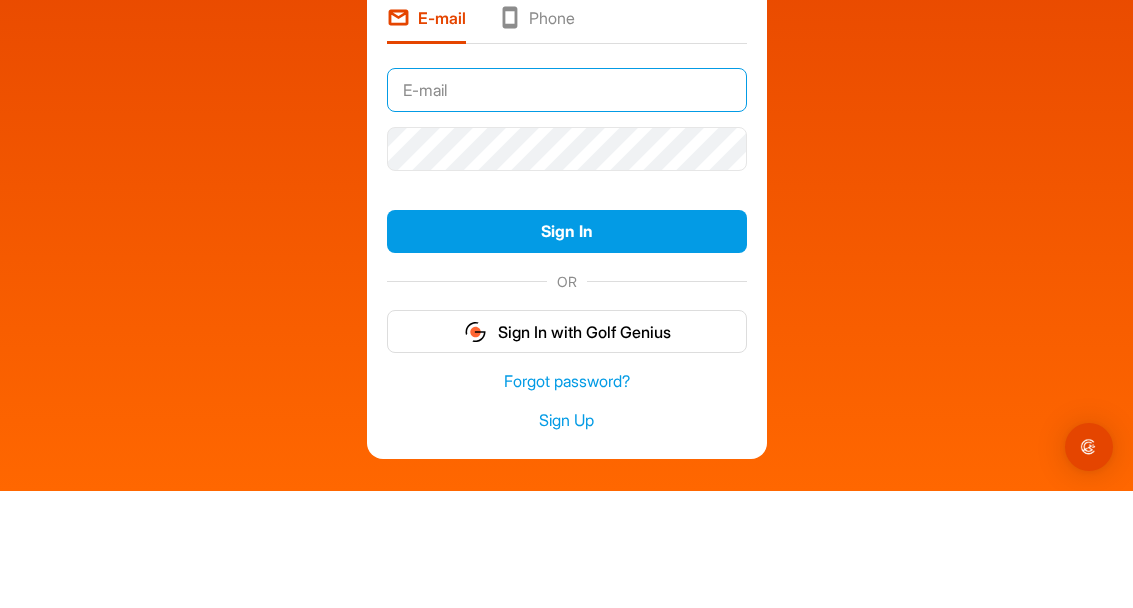 type on "randyfalco230@gmail.com" 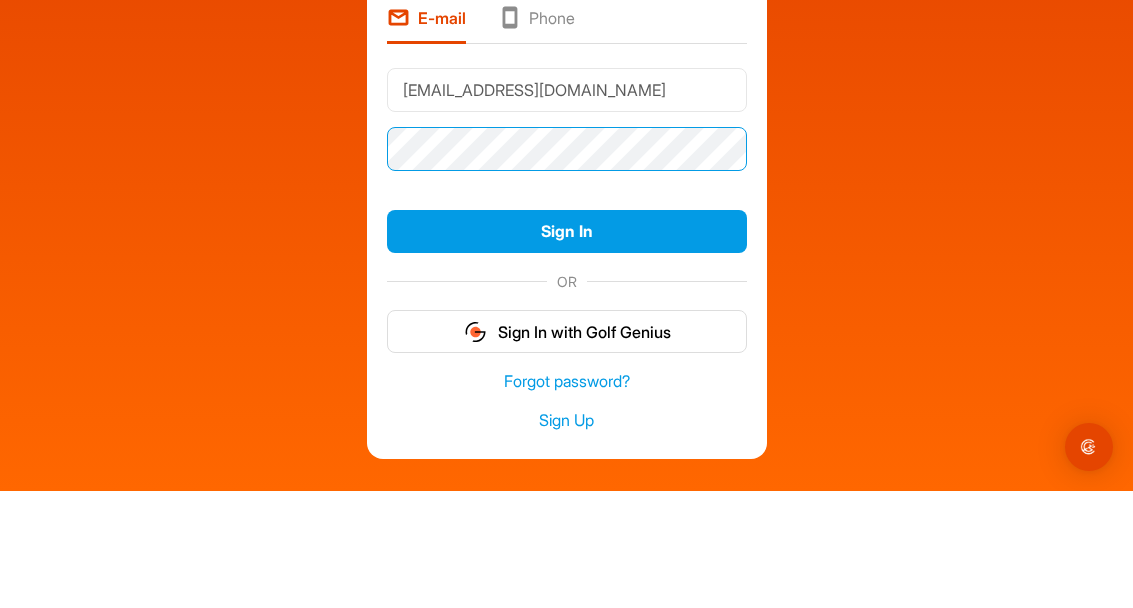 scroll, scrollTop: 78, scrollLeft: 0, axis: vertical 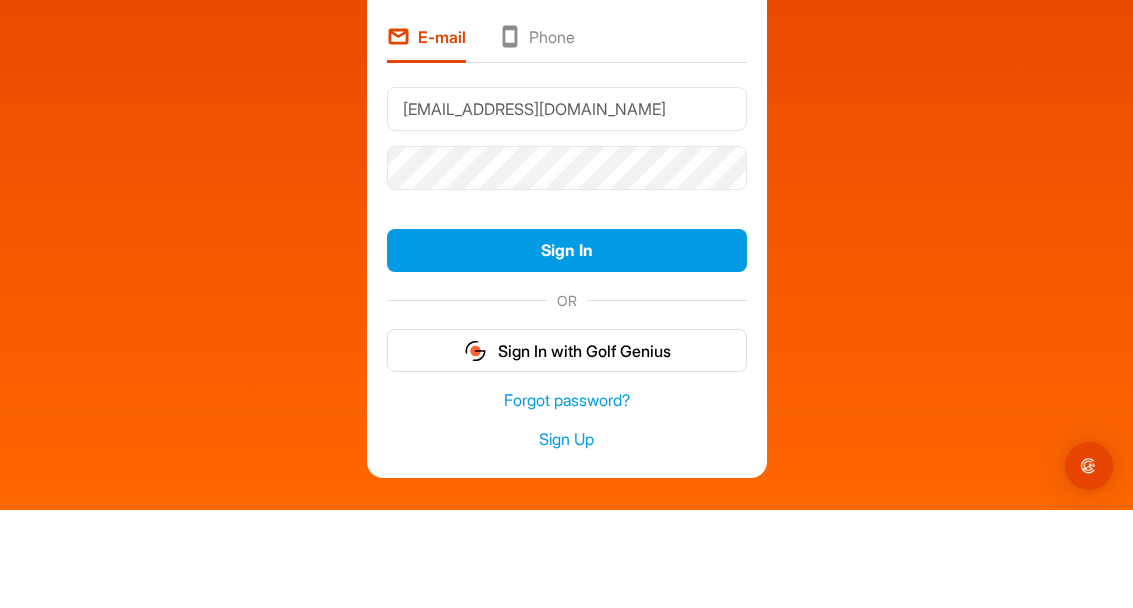 click on "Sign In" at bounding box center (567, 348) 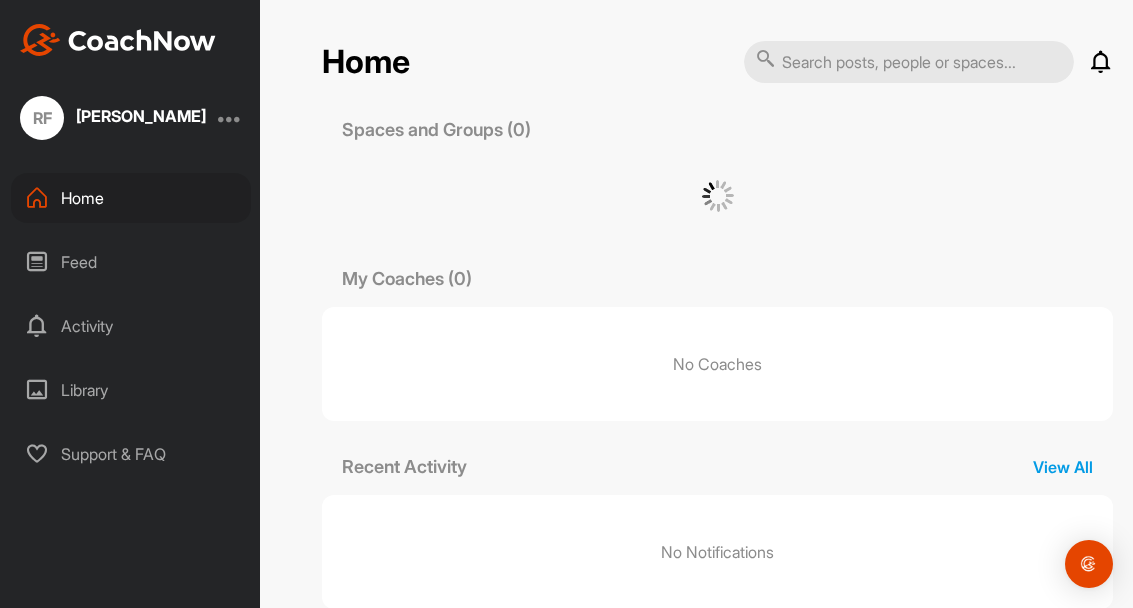 scroll, scrollTop: 0, scrollLeft: 0, axis: both 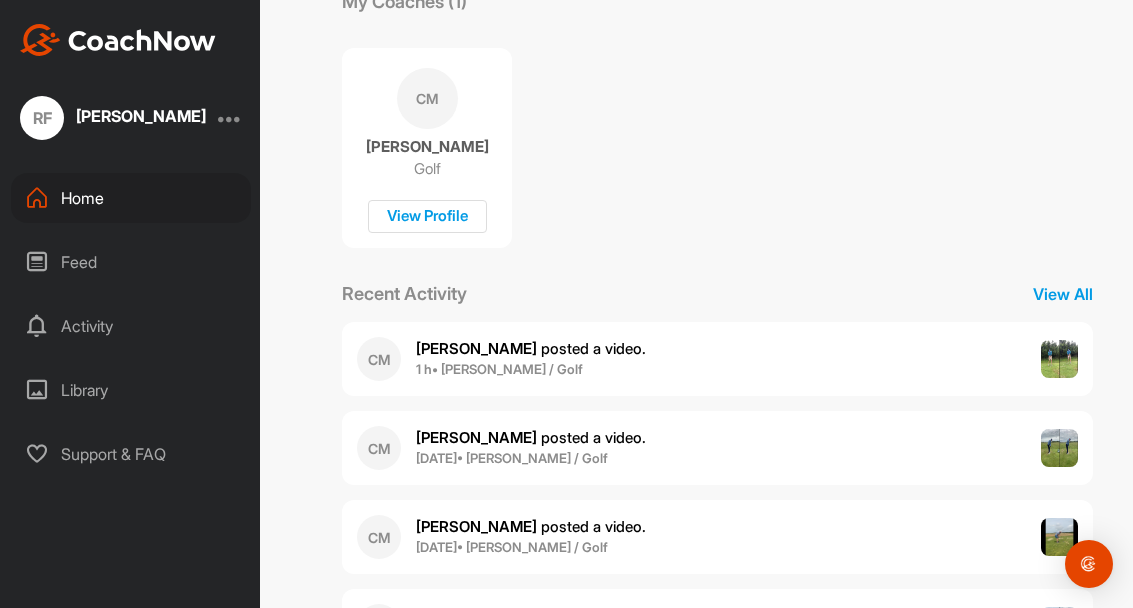 click at bounding box center [1060, 359] 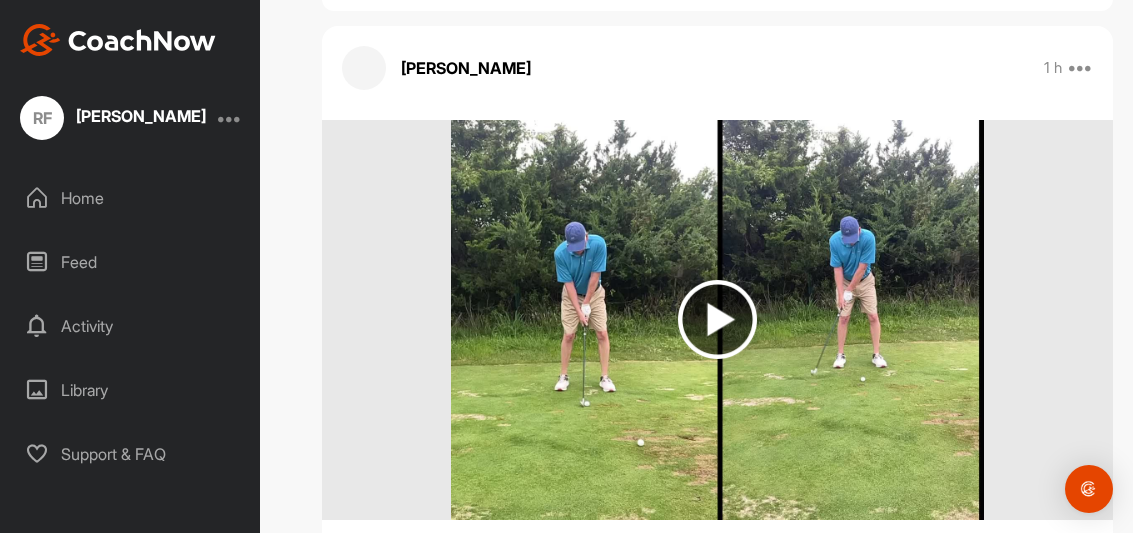 scroll, scrollTop: 147, scrollLeft: 0, axis: vertical 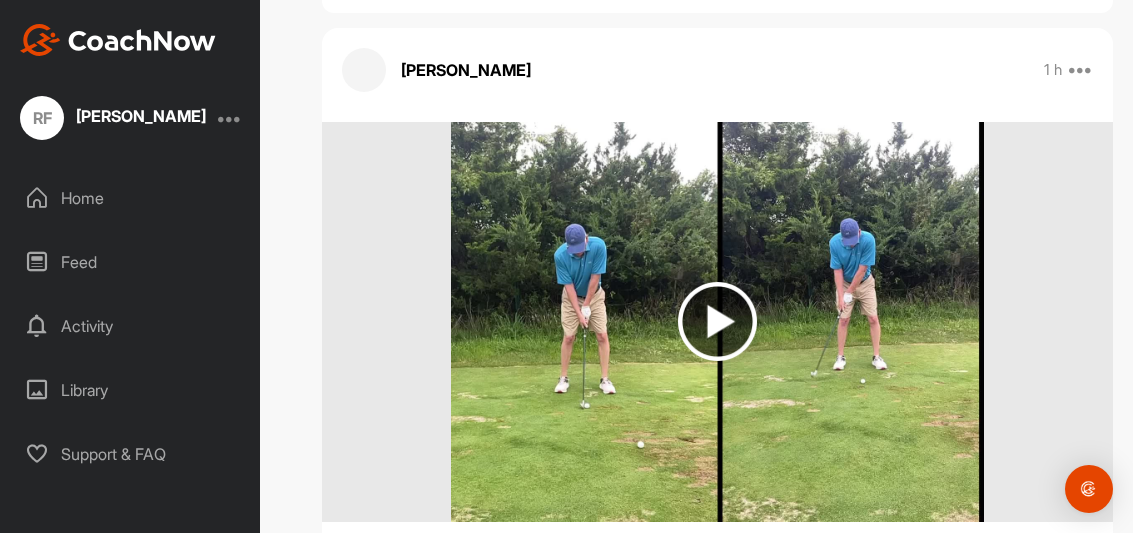 click at bounding box center (717, 321) 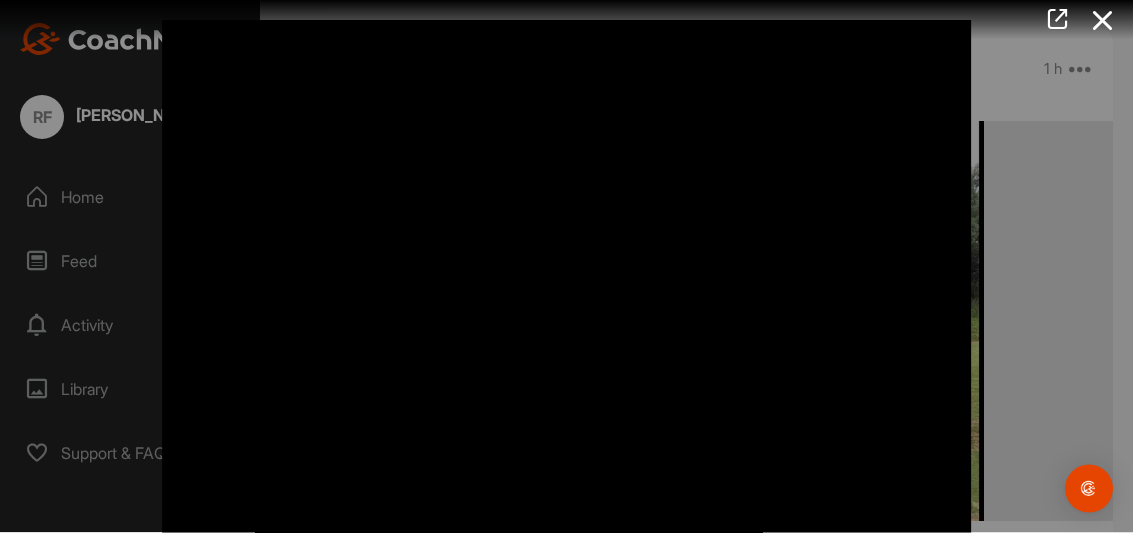 scroll, scrollTop: 0, scrollLeft: 0, axis: both 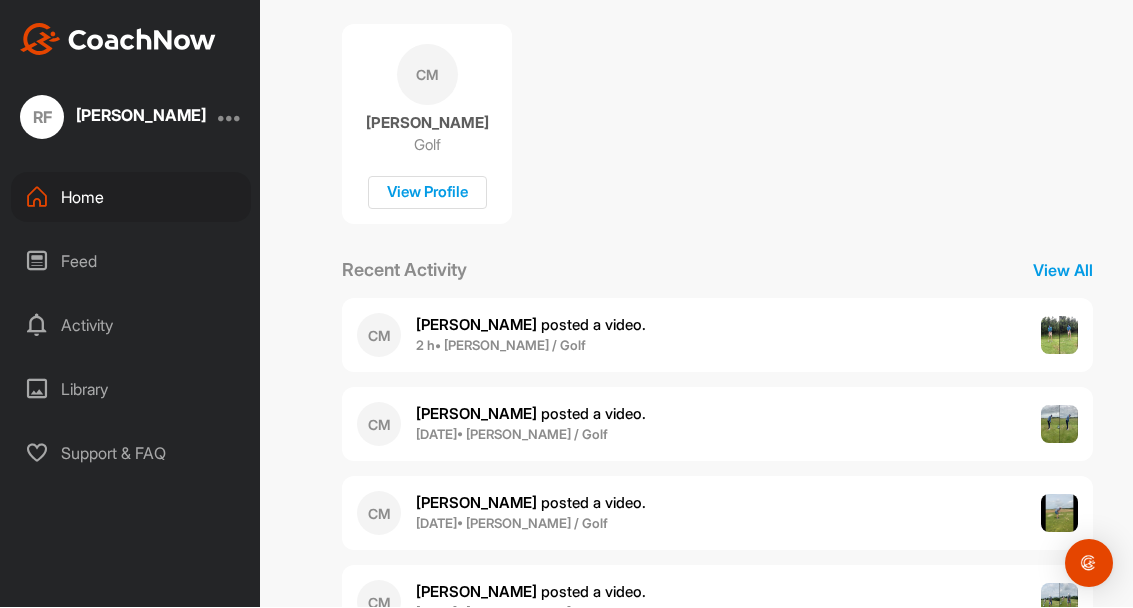 click at bounding box center (1060, 603) 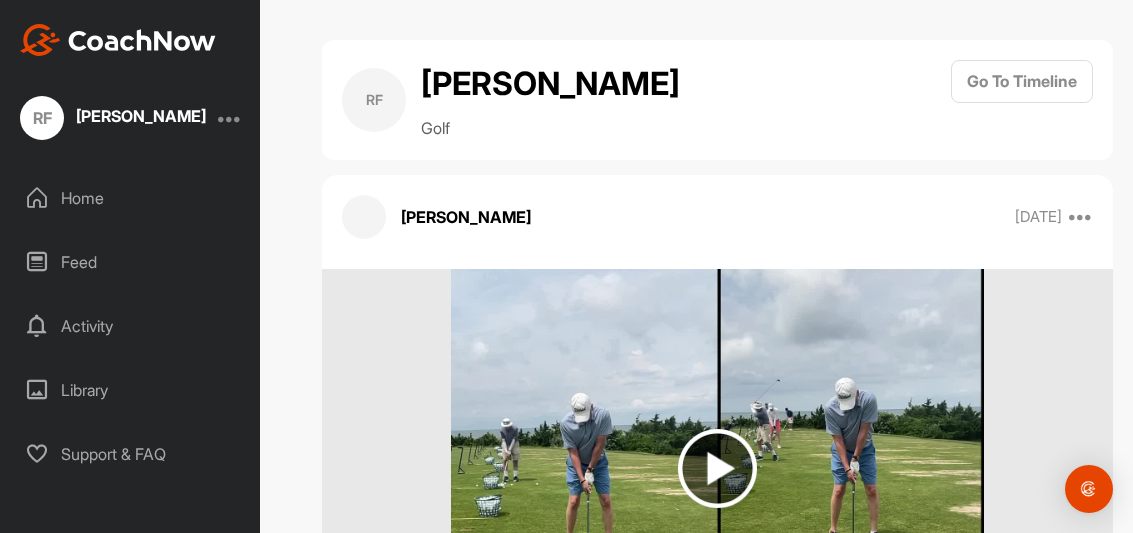click at bounding box center [717, 468] 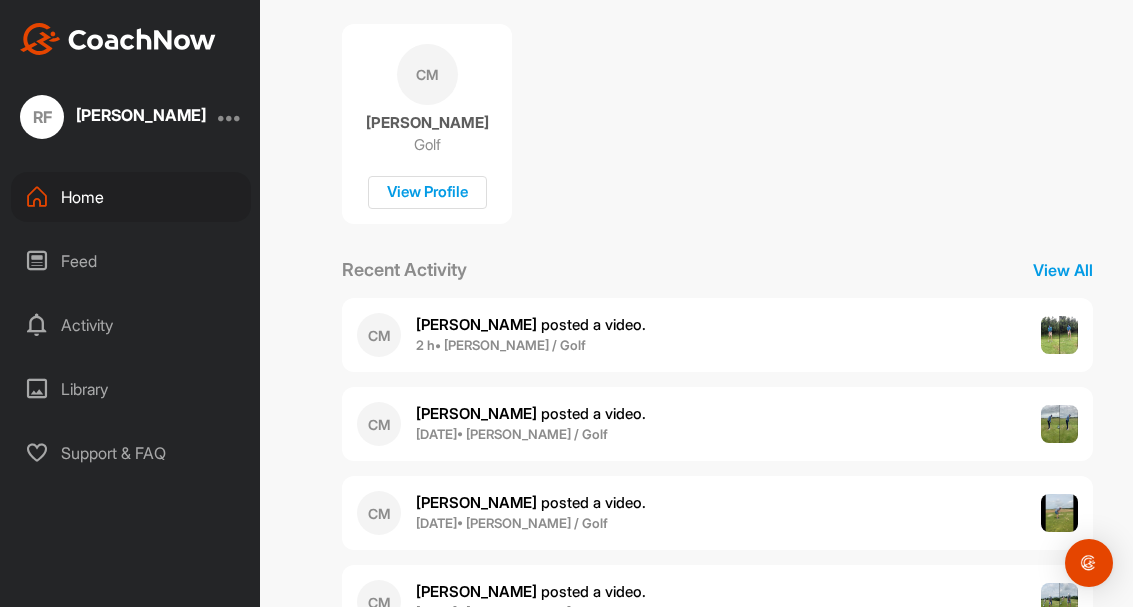 scroll, scrollTop: 345, scrollLeft: 0, axis: vertical 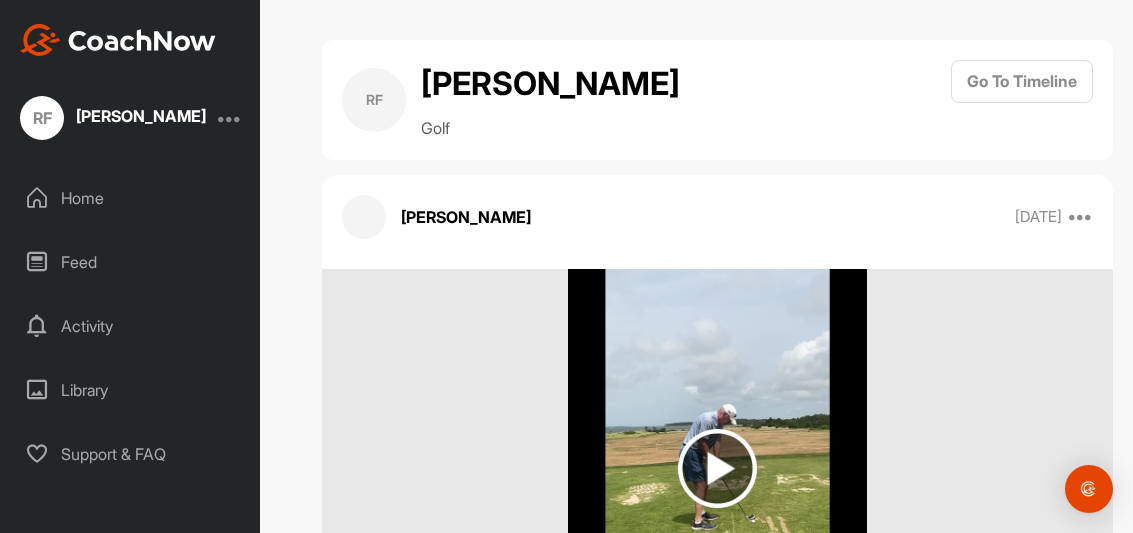 click at bounding box center [717, 468] 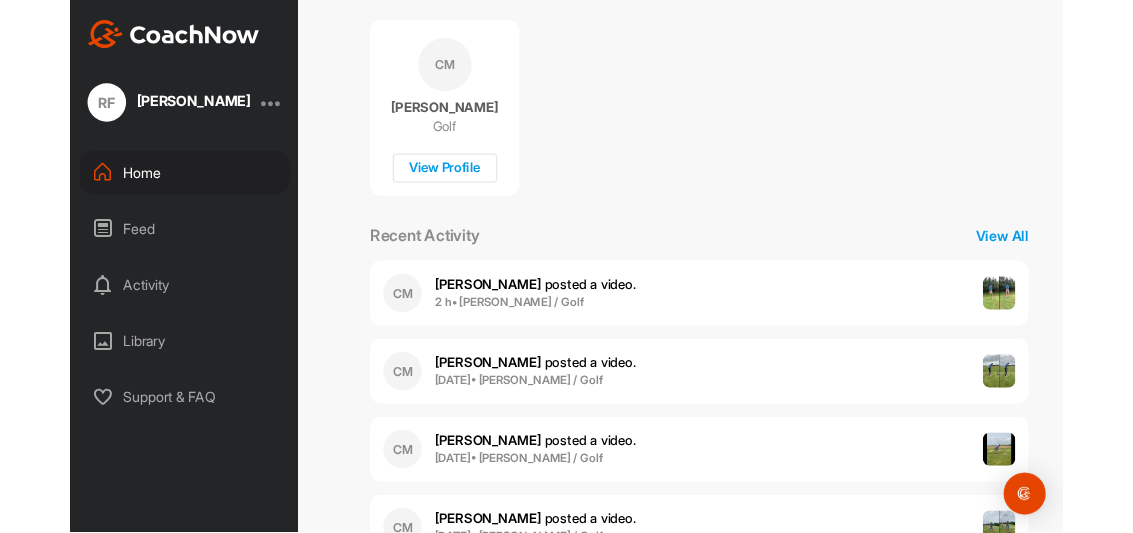 scroll, scrollTop: 345, scrollLeft: 0, axis: vertical 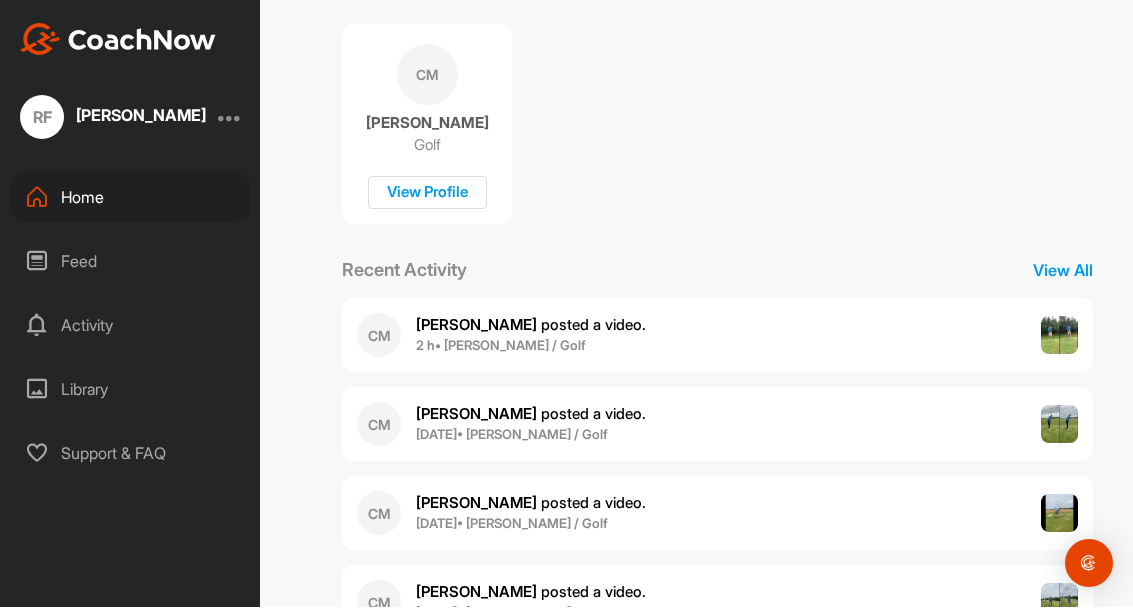 click at bounding box center (1060, 425) 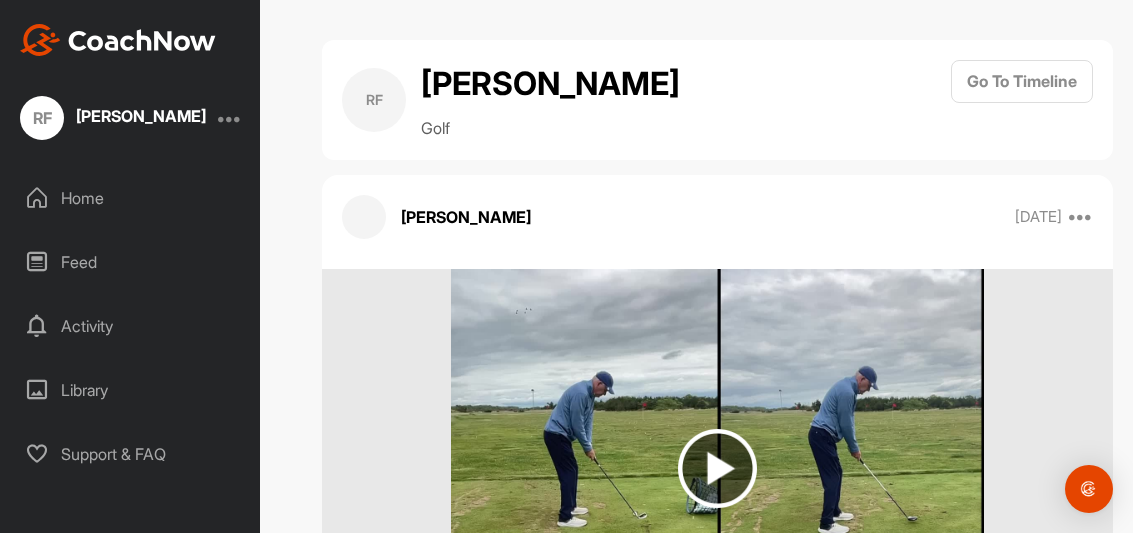 click at bounding box center [717, 468] 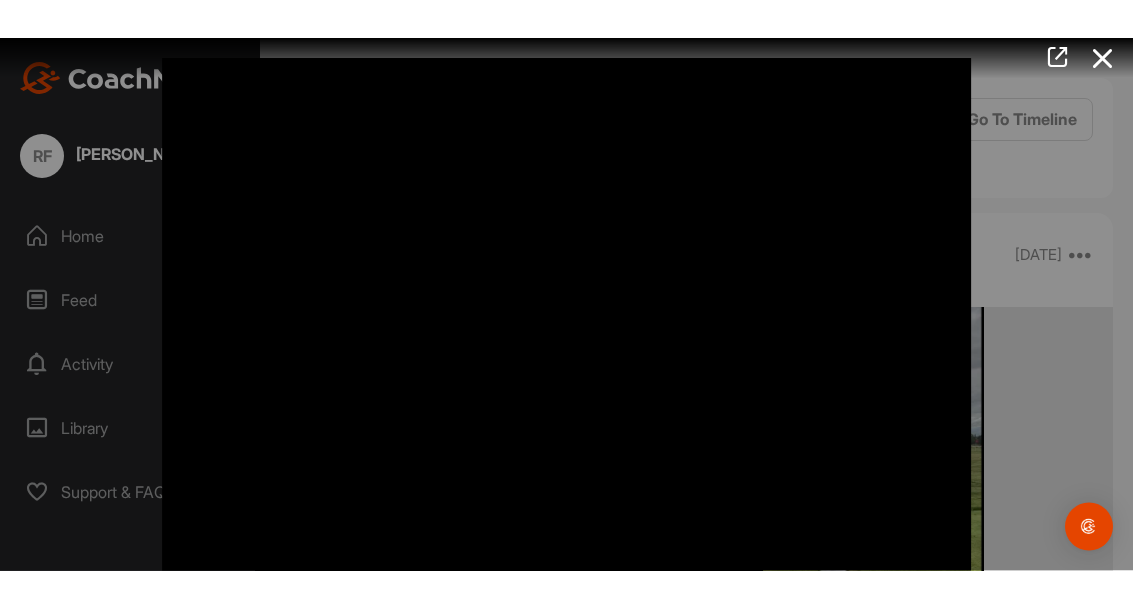 scroll, scrollTop: 78, scrollLeft: 0, axis: vertical 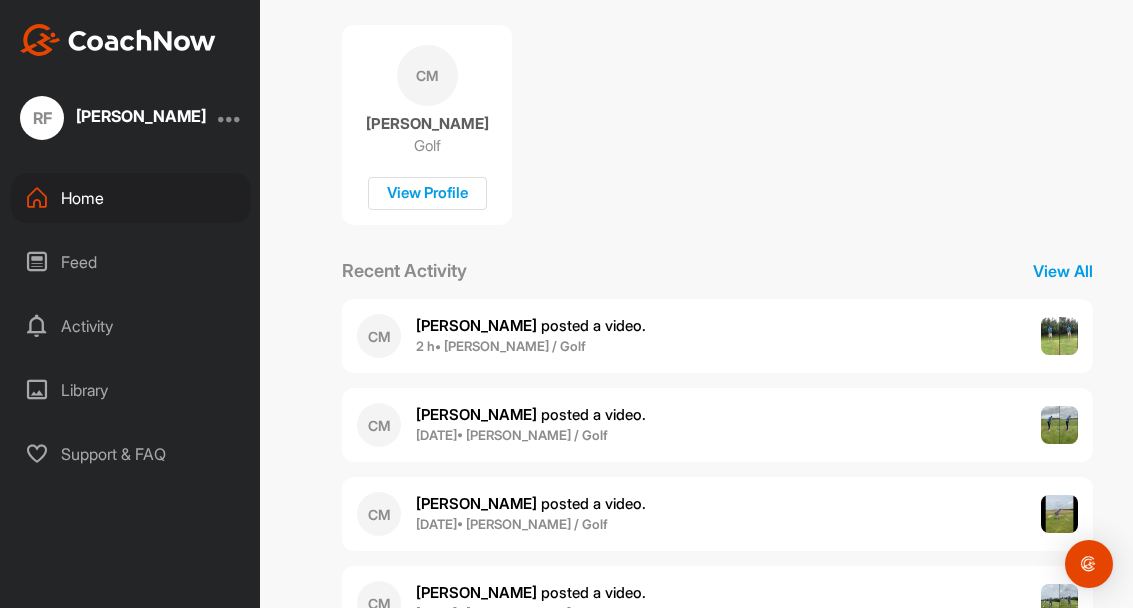 click at bounding box center [1060, 336] 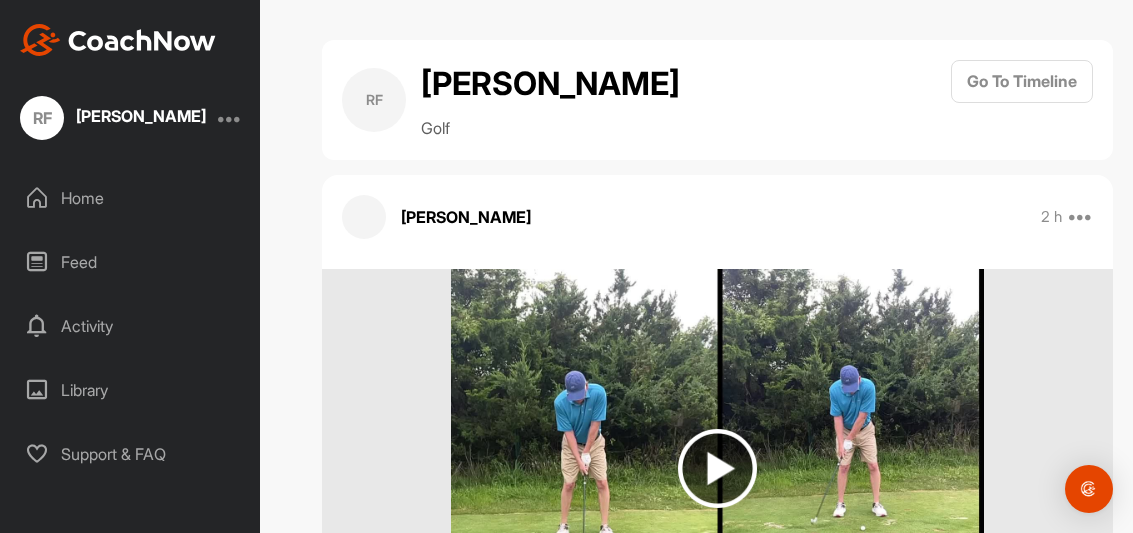 click at bounding box center [717, 468] 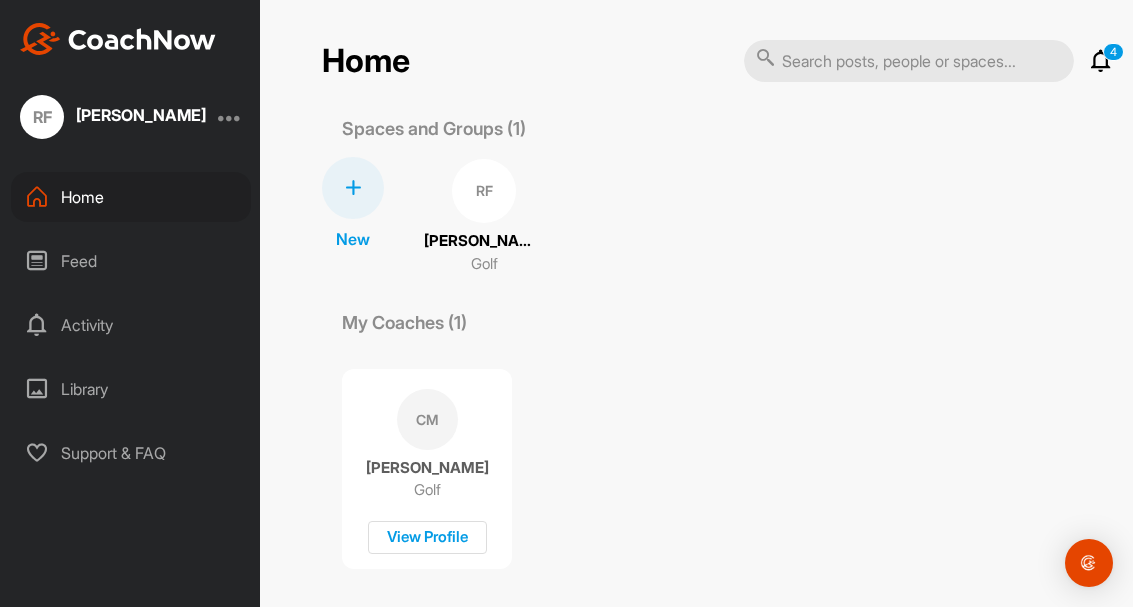 scroll, scrollTop: 0, scrollLeft: 0, axis: both 